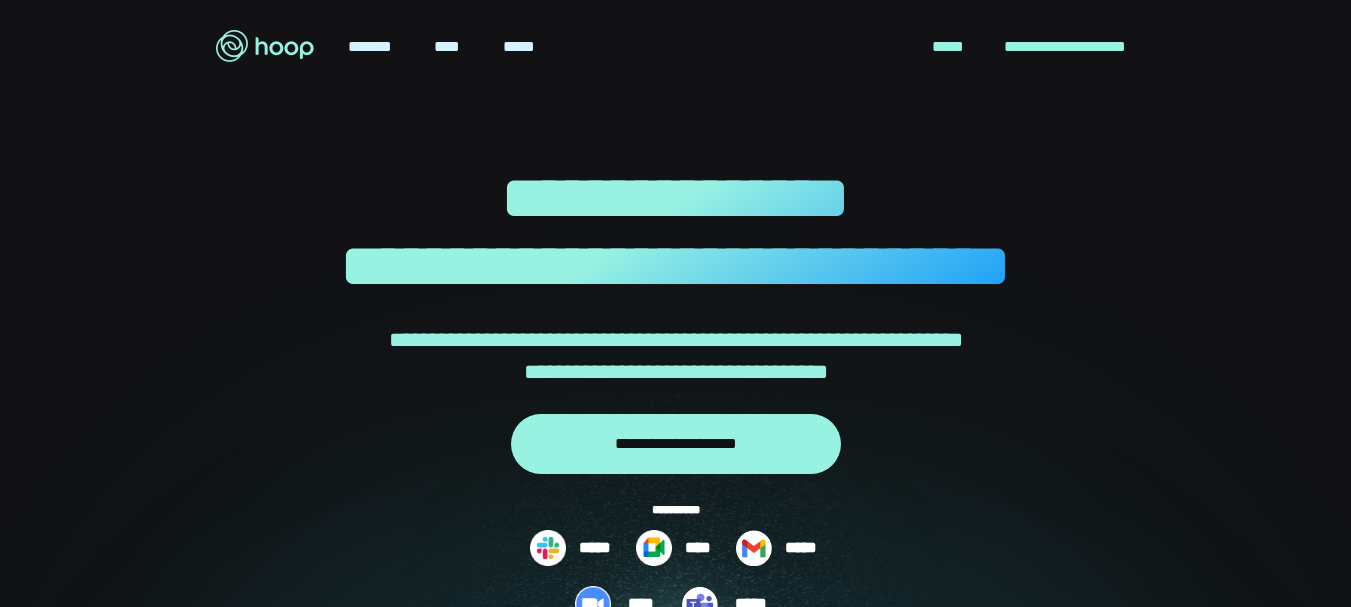 scroll, scrollTop: 0, scrollLeft: 0, axis: both 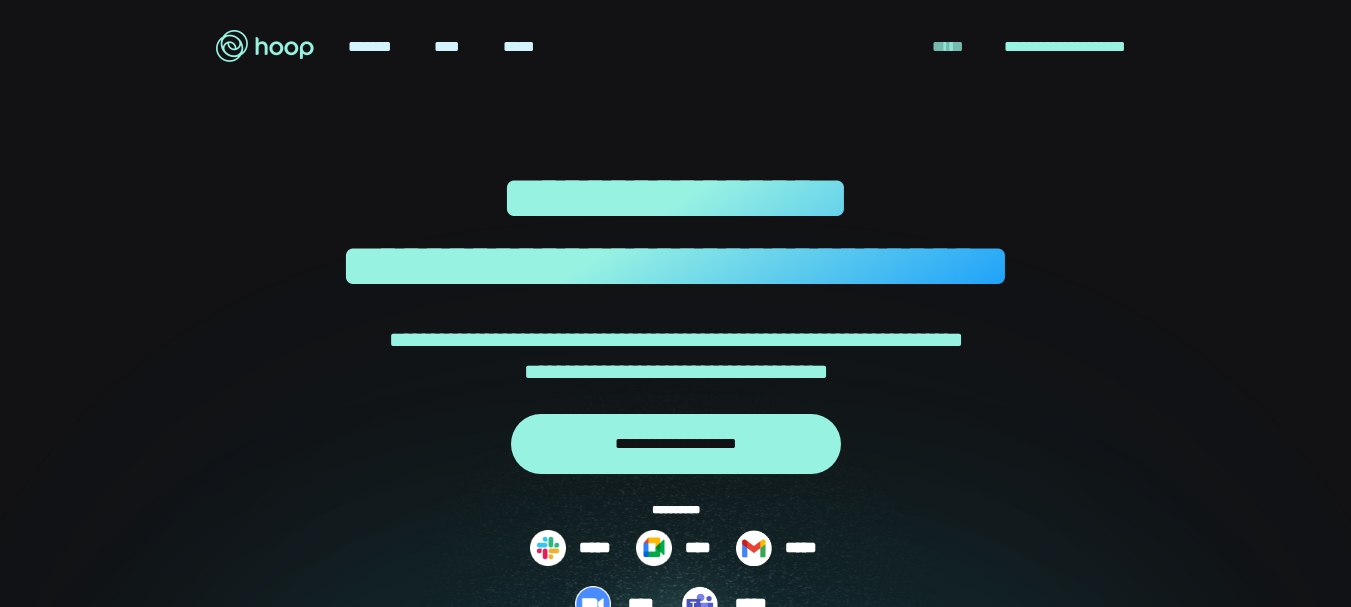 click on "*****" at bounding box center (948, 47) 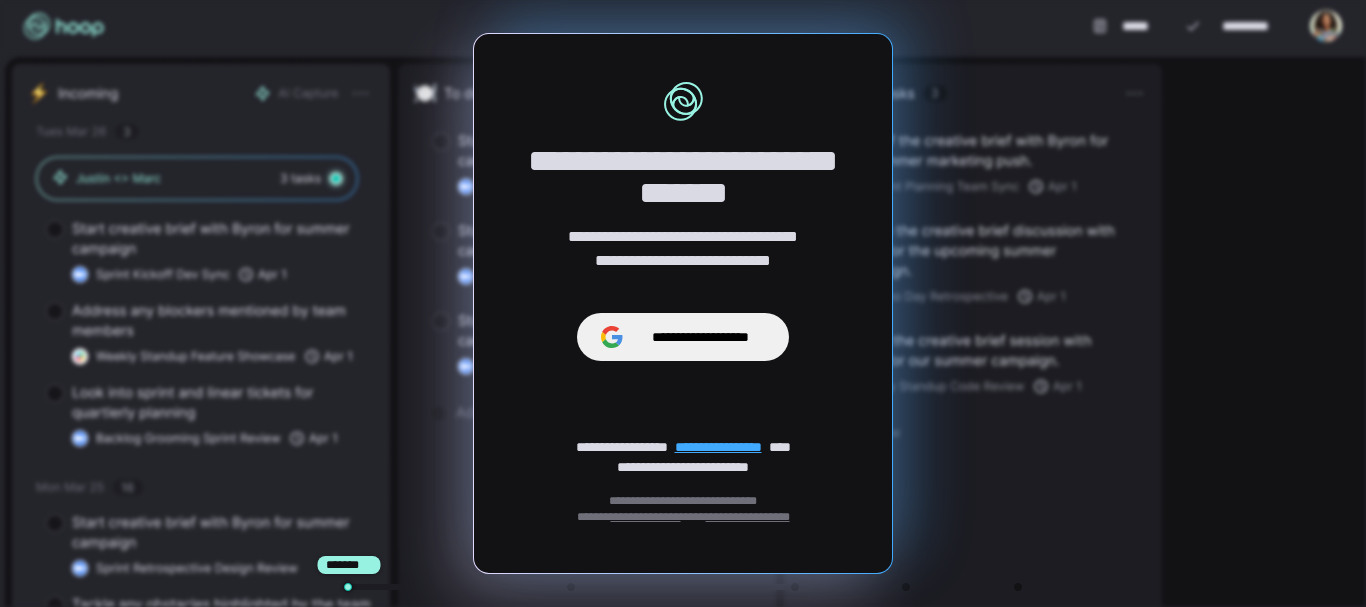 scroll, scrollTop: 0, scrollLeft: 0, axis: both 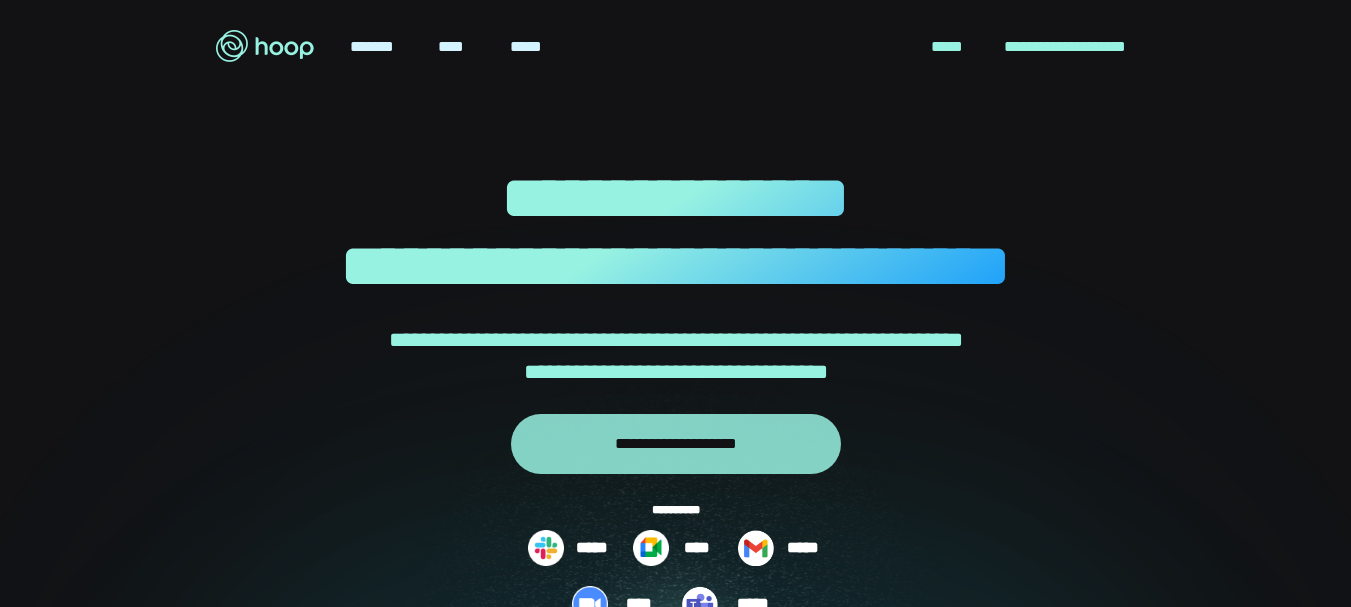 click on "**********" at bounding box center [676, 444] 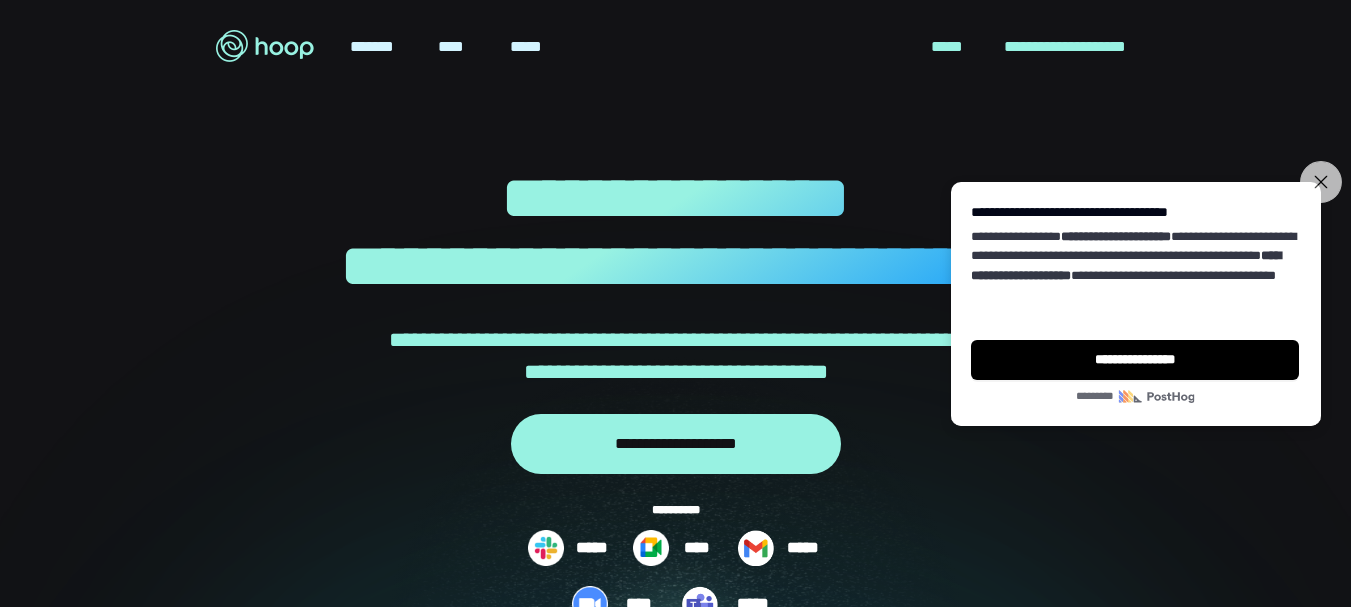 click 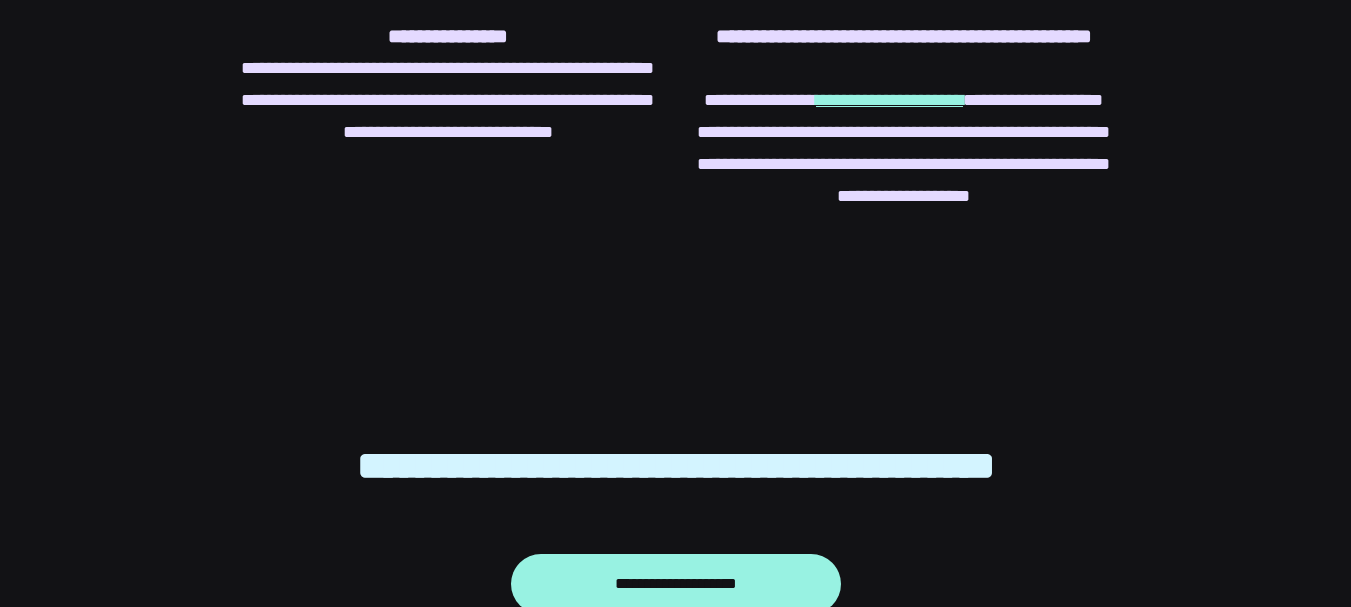 scroll, scrollTop: 7277, scrollLeft: 0, axis: vertical 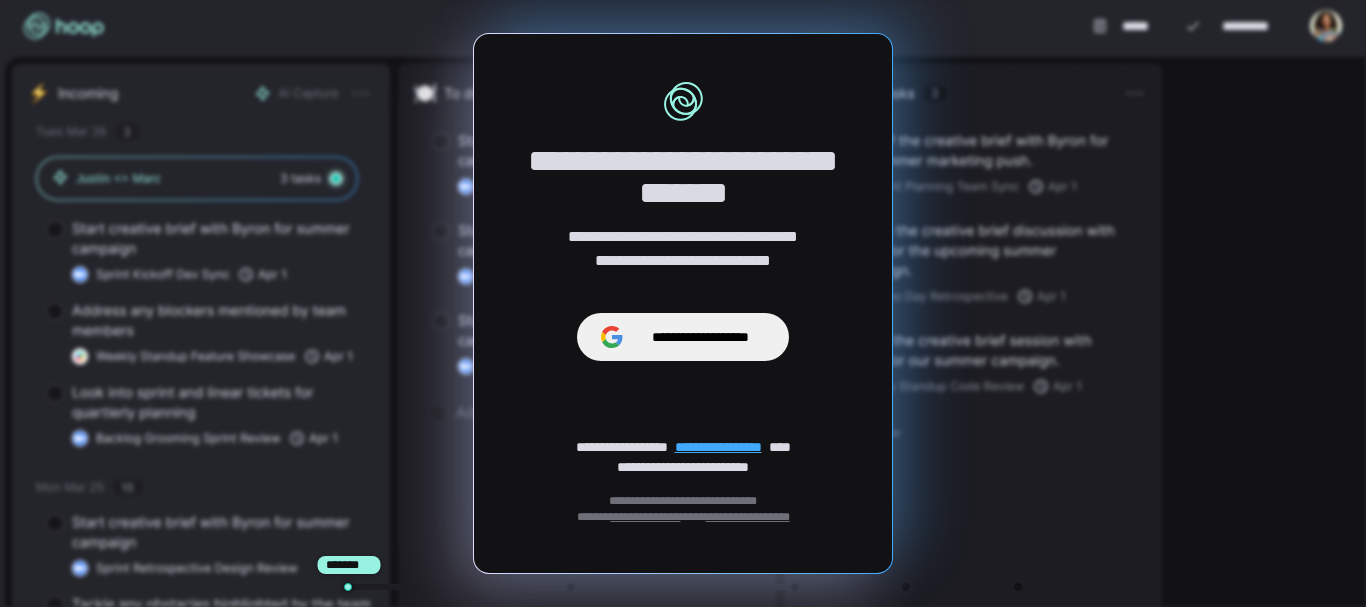 click on "**********" at bounding box center (683, 303) 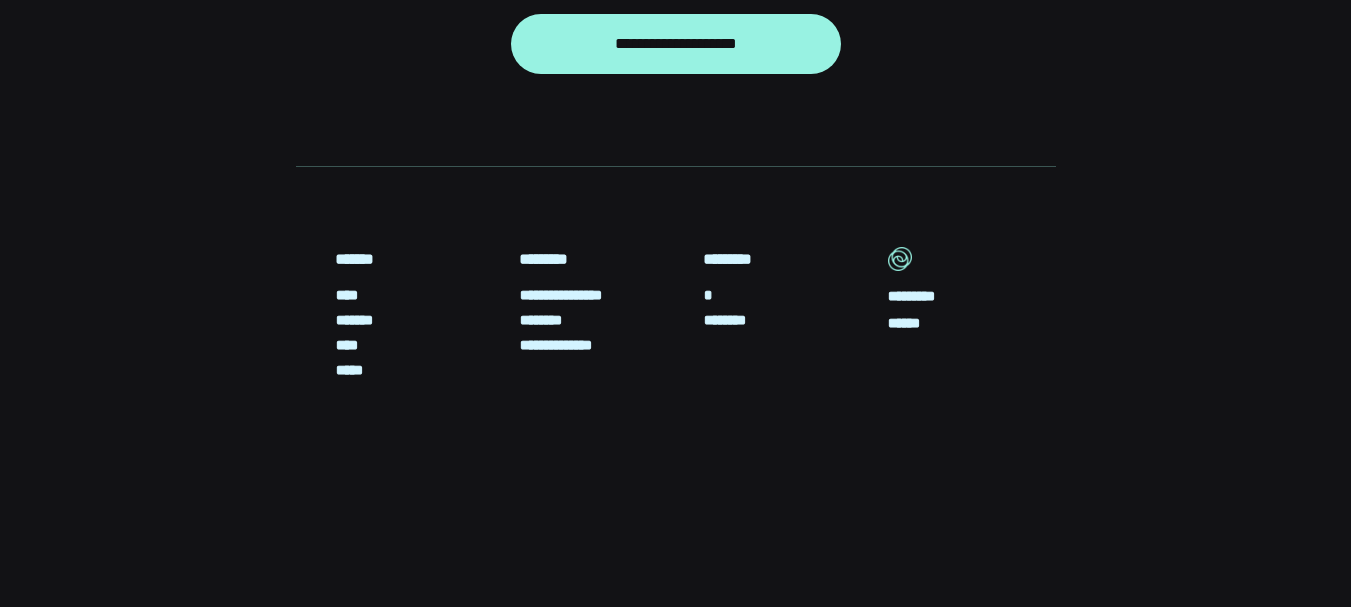 scroll, scrollTop: 6291, scrollLeft: 0, axis: vertical 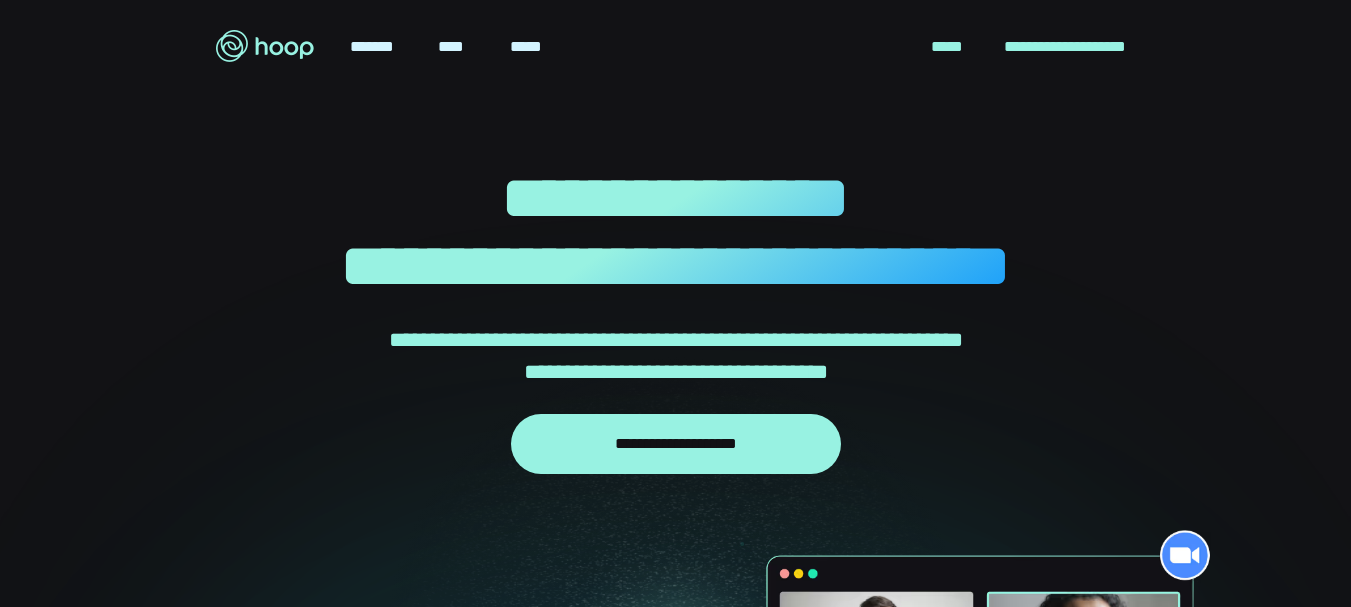 click on "**********" at bounding box center (675, 561) 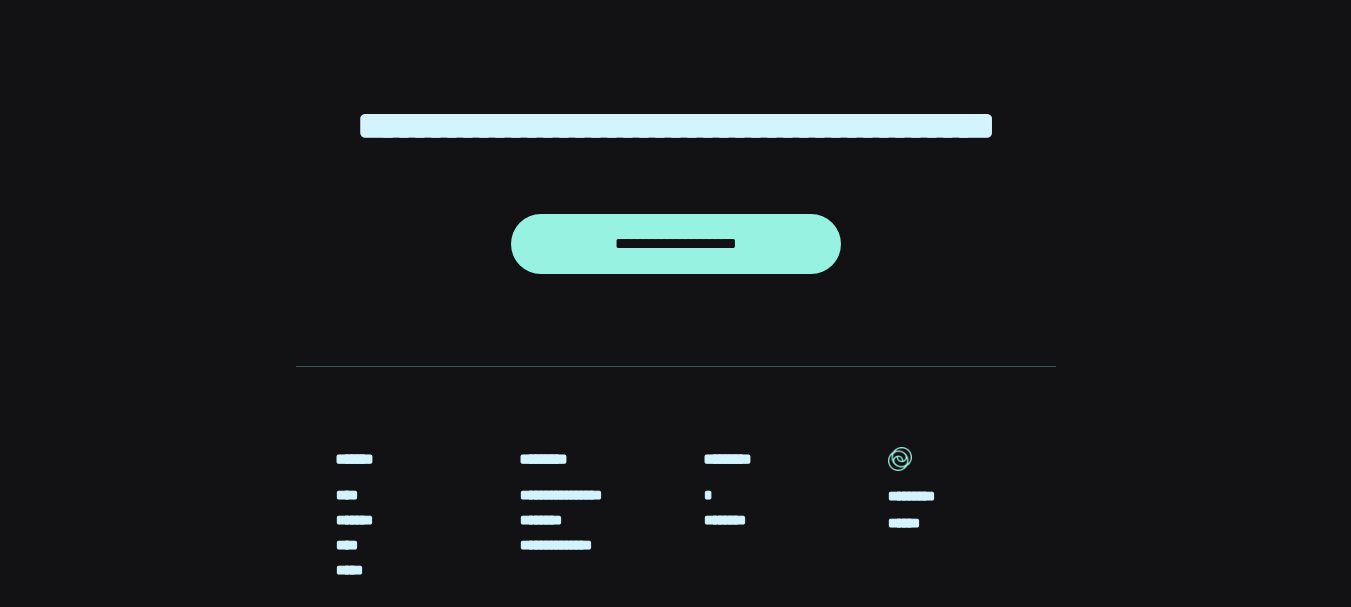 scroll, scrollTop: 6291, scrollLeft: 0, axis: vertical 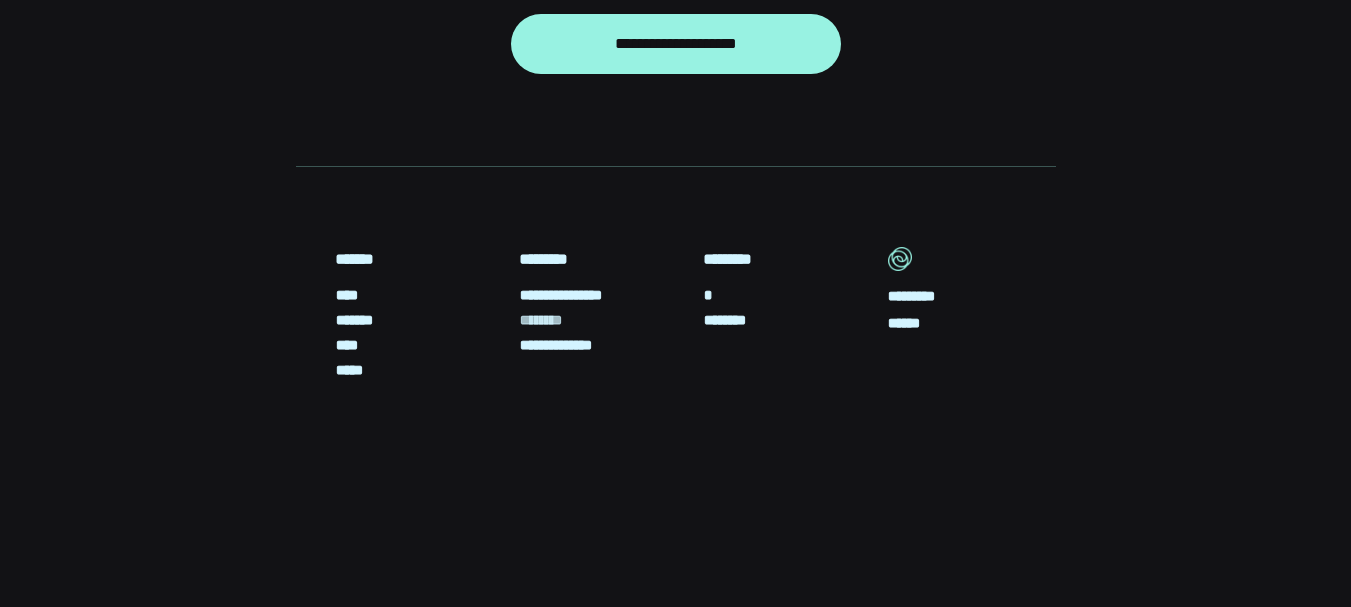 click on "********" at bounding box center (546, 320) 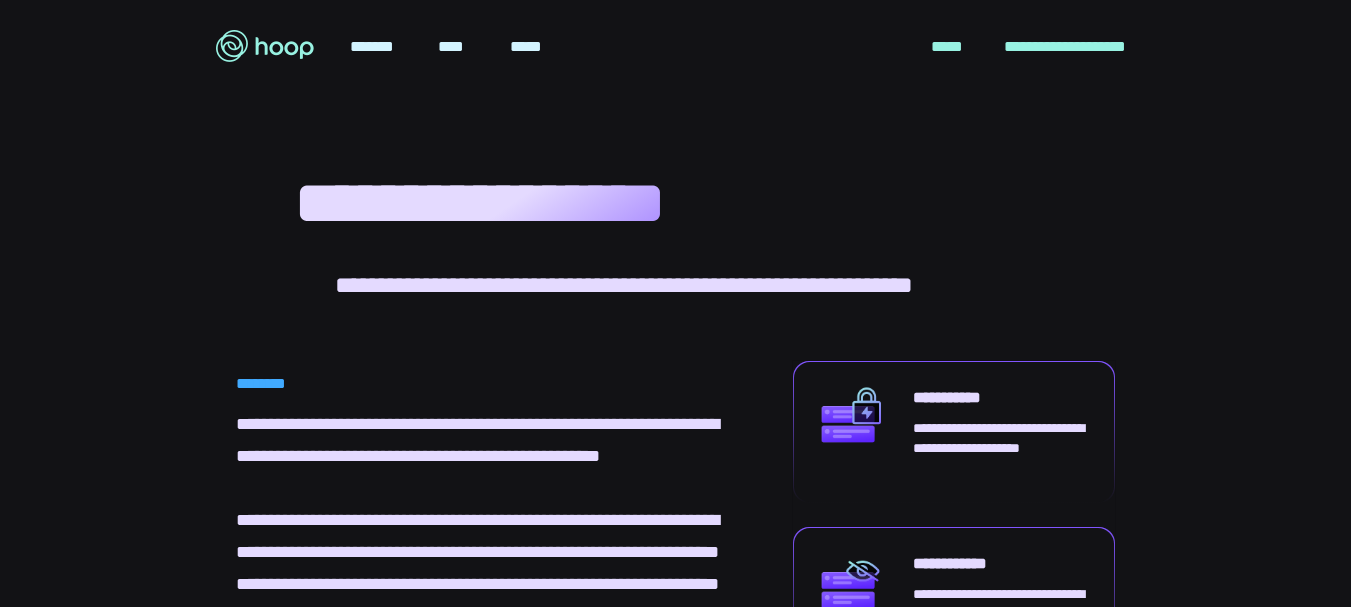 scroll, scrollTop: 0, scrollLeft: 0, axis: both 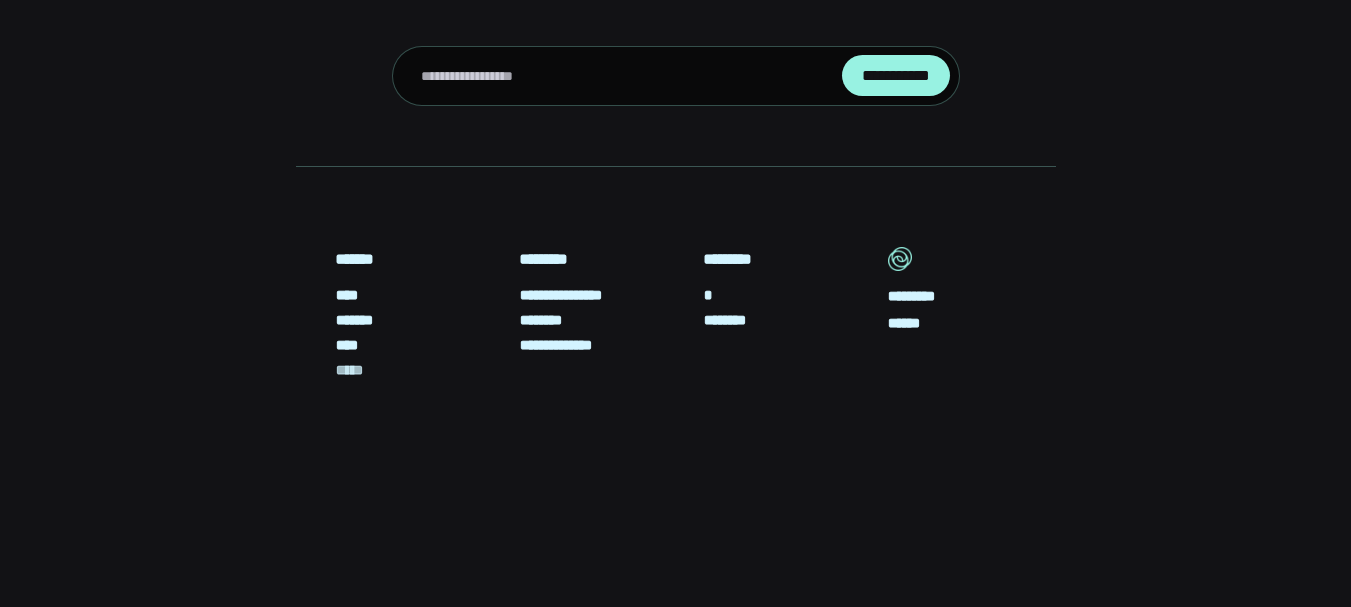 click on "*****" at bounding box center [354, 370] 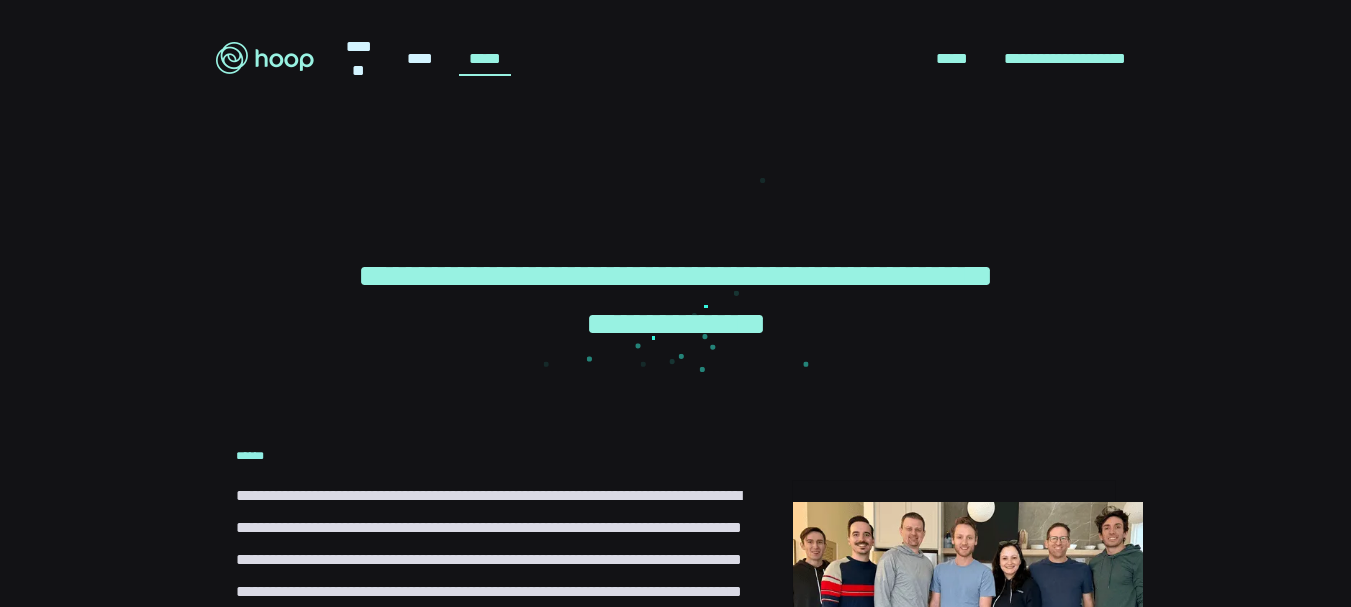 scroll, scrollTop: 0, scrollLeft: 0, axis: both 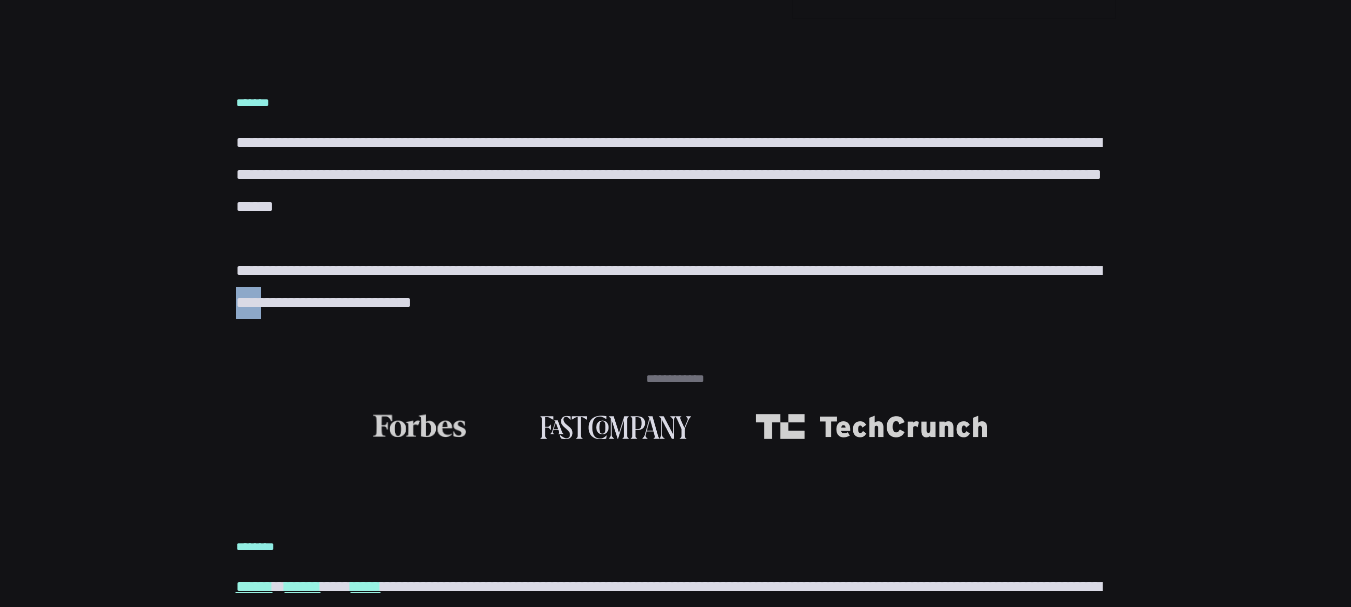 drag, startPoint x: 554, startPoint y: 299, endPoint x: 520, endPoint y: 305, distance: 34.525352 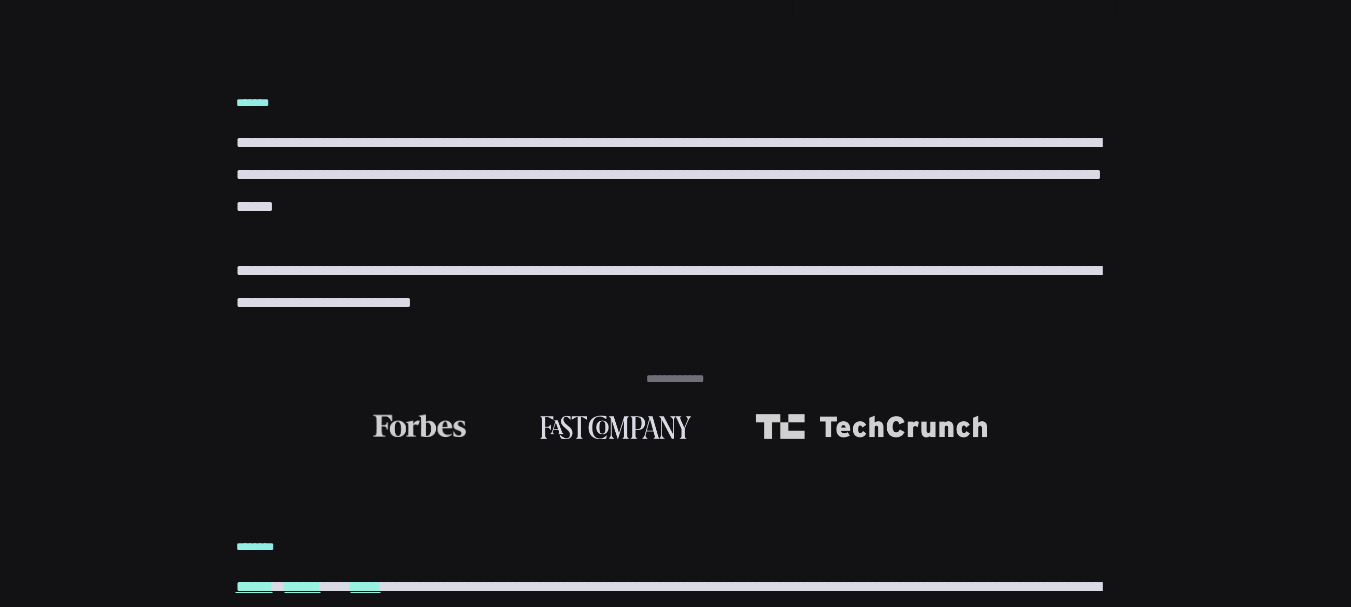 click on "**********" at bounding box center (676, 839) 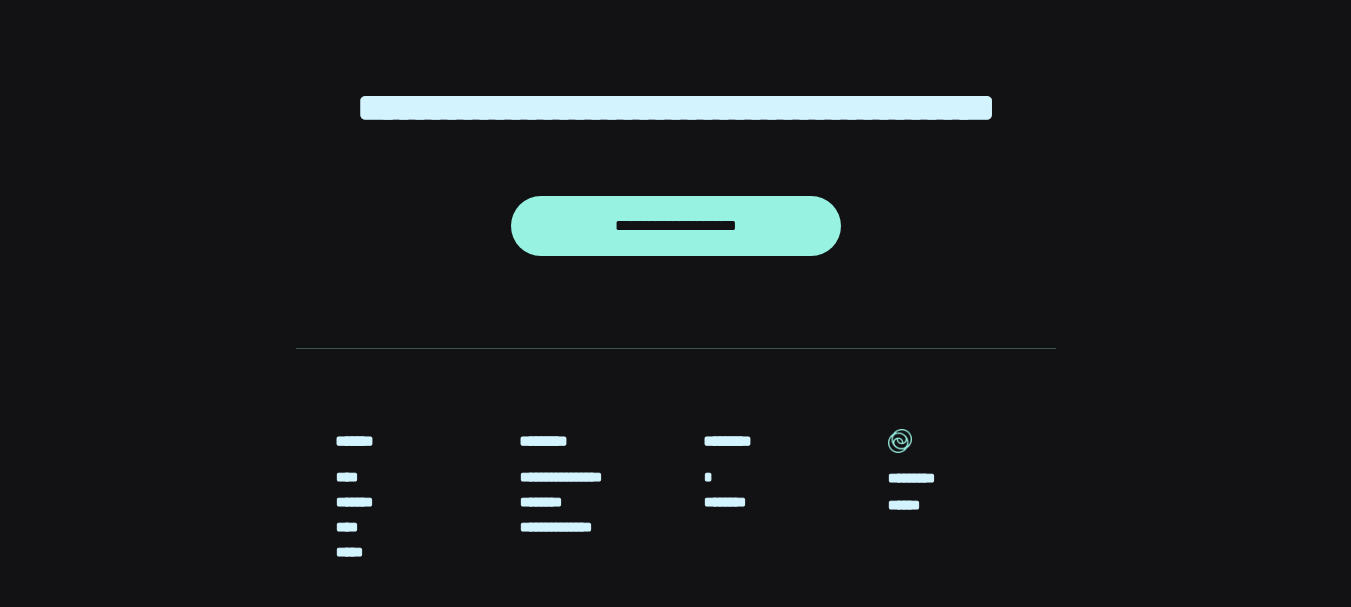 scroll, scrollTop: 3051, scrollLeft: 0, axis: vertical 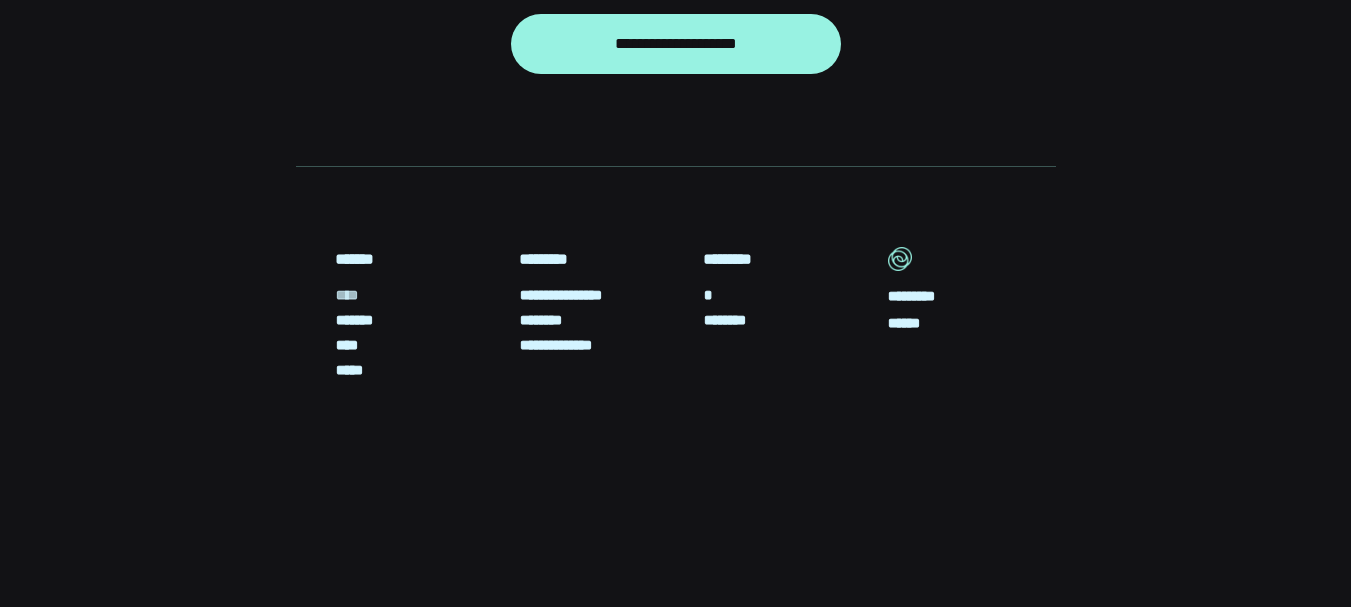 click on "****" at bounding box center (355, 295) 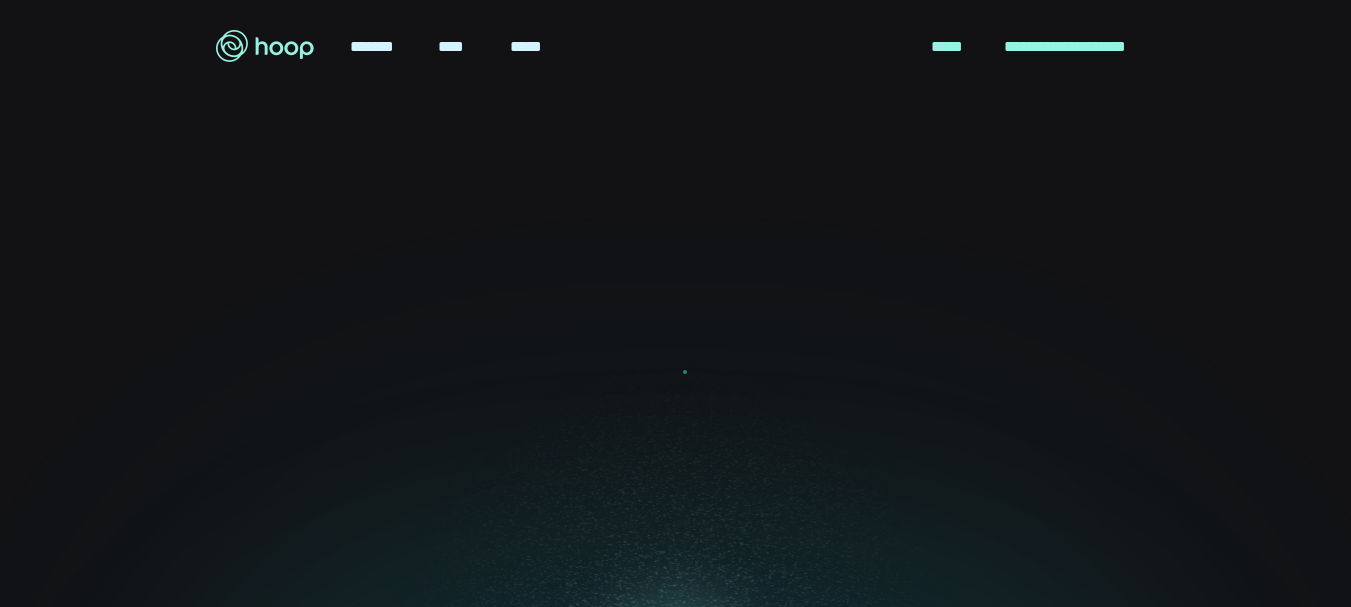 scroll, scrollTop: 0, scrollLeft: 0, axis: both 